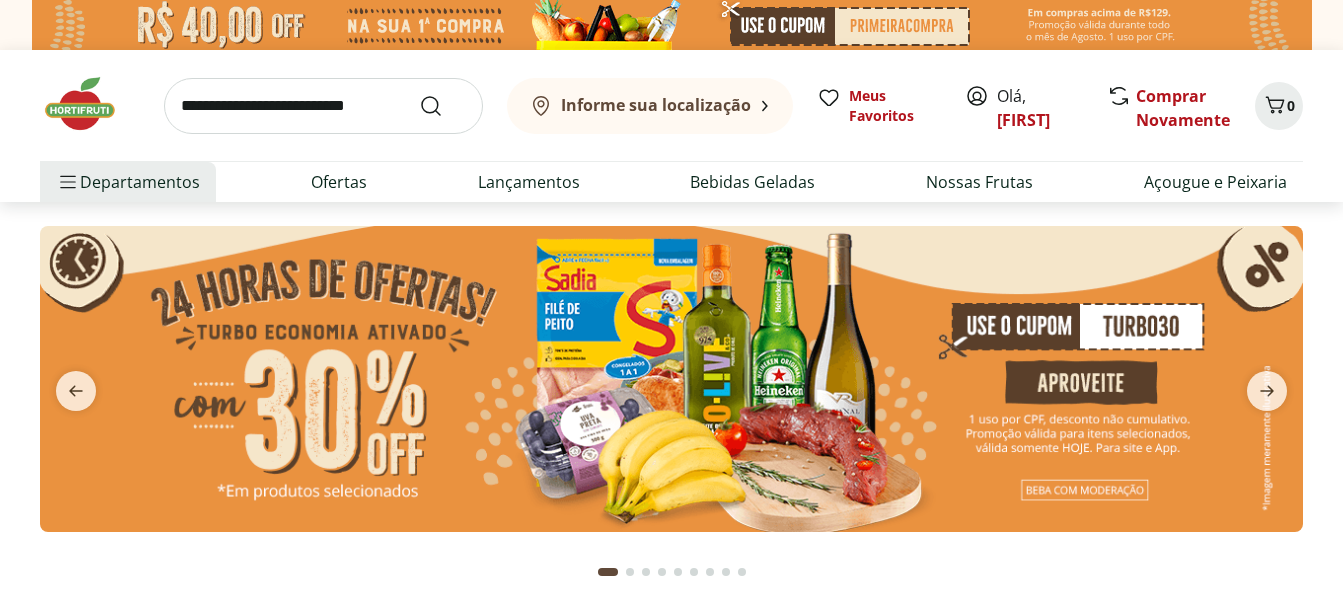 scroll, scrollTop: 0, scrollLeft: 0, axis: both 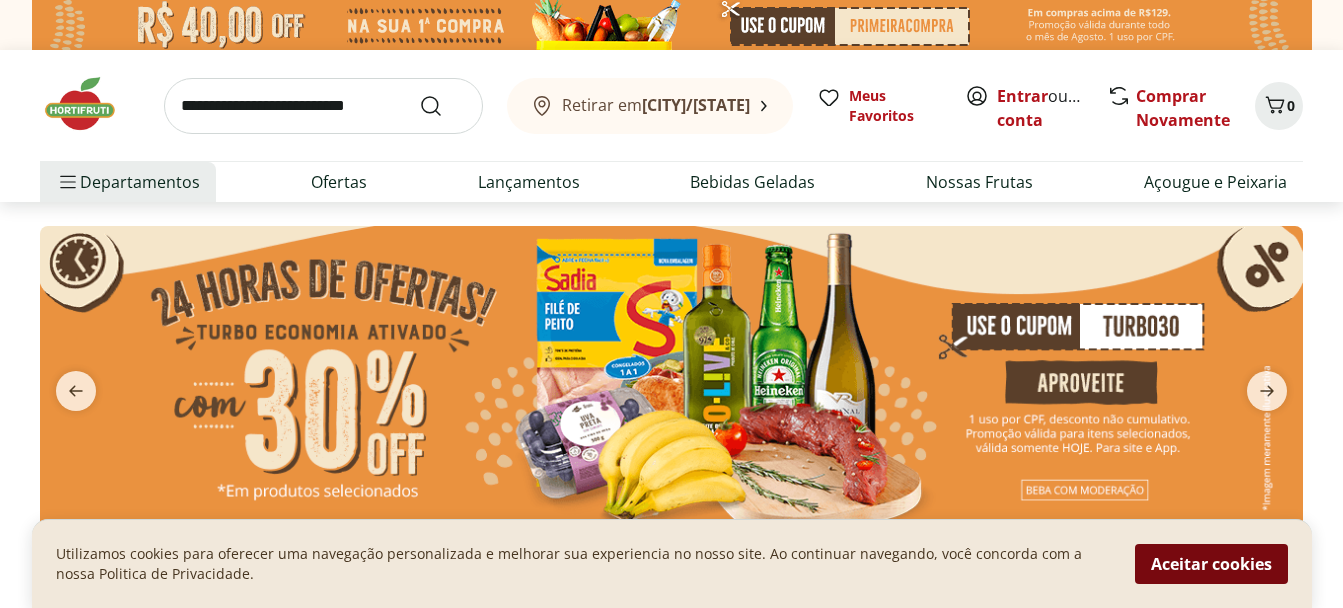 click on "Aceitar cookies" at bounding box center [1211, 564] 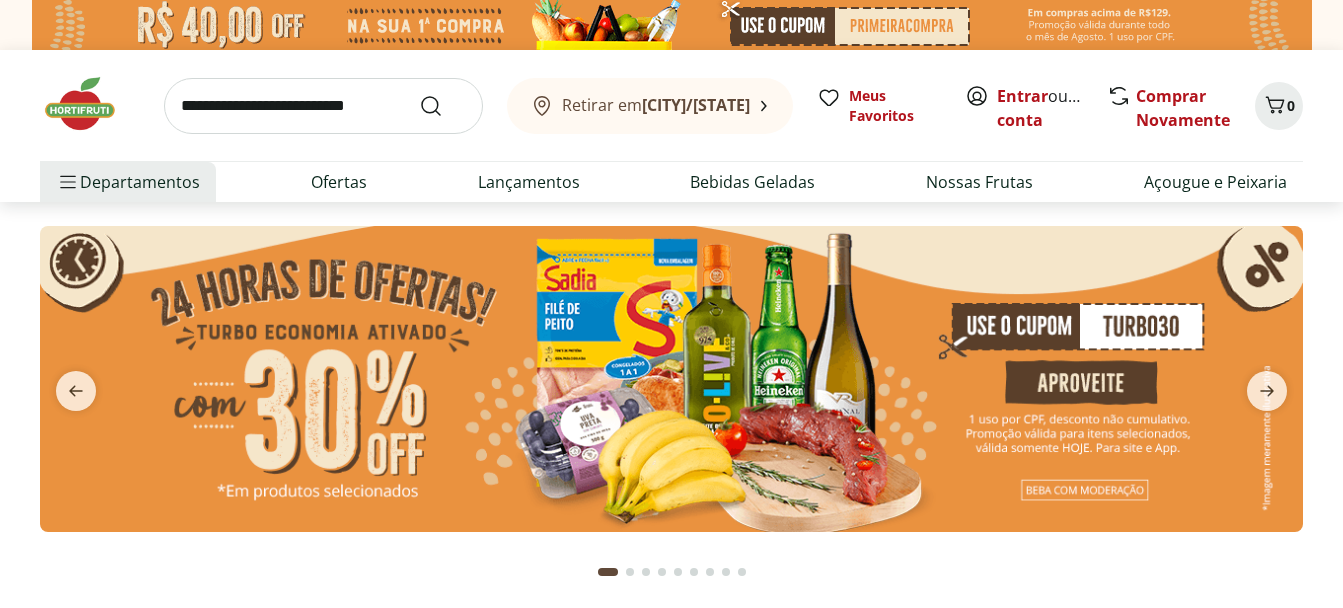 click on "Comprar Novamente" at bounding box center [1183, 108] 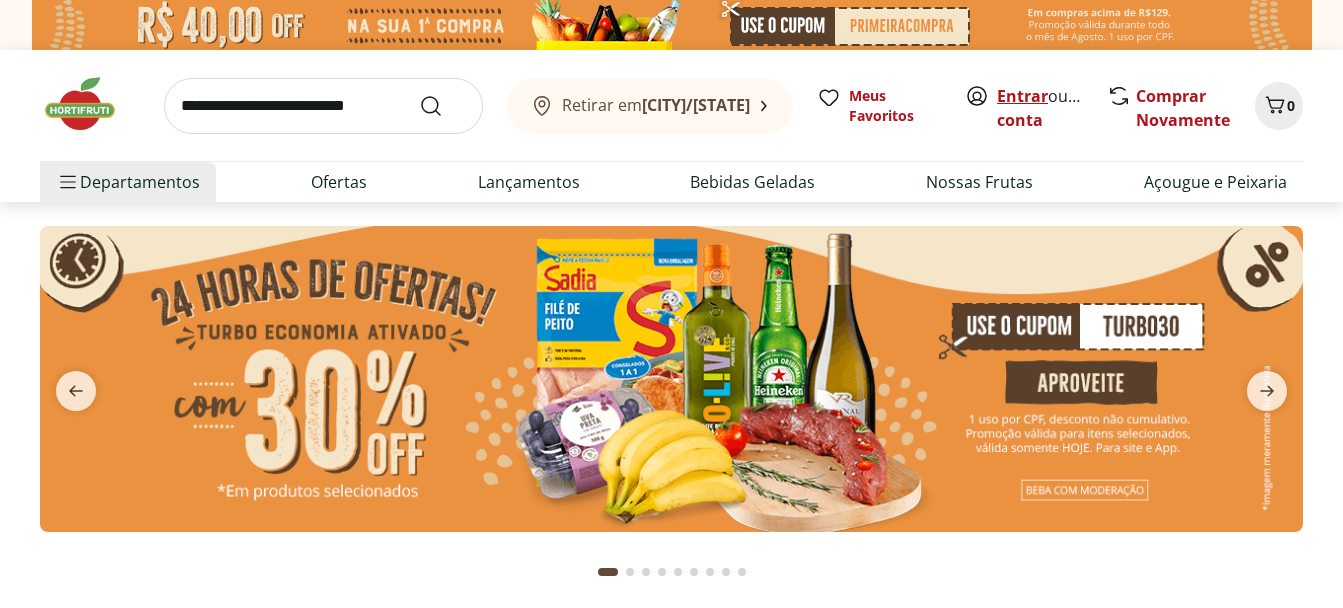 click on "Entrar" at bounding box center [1022, 96] 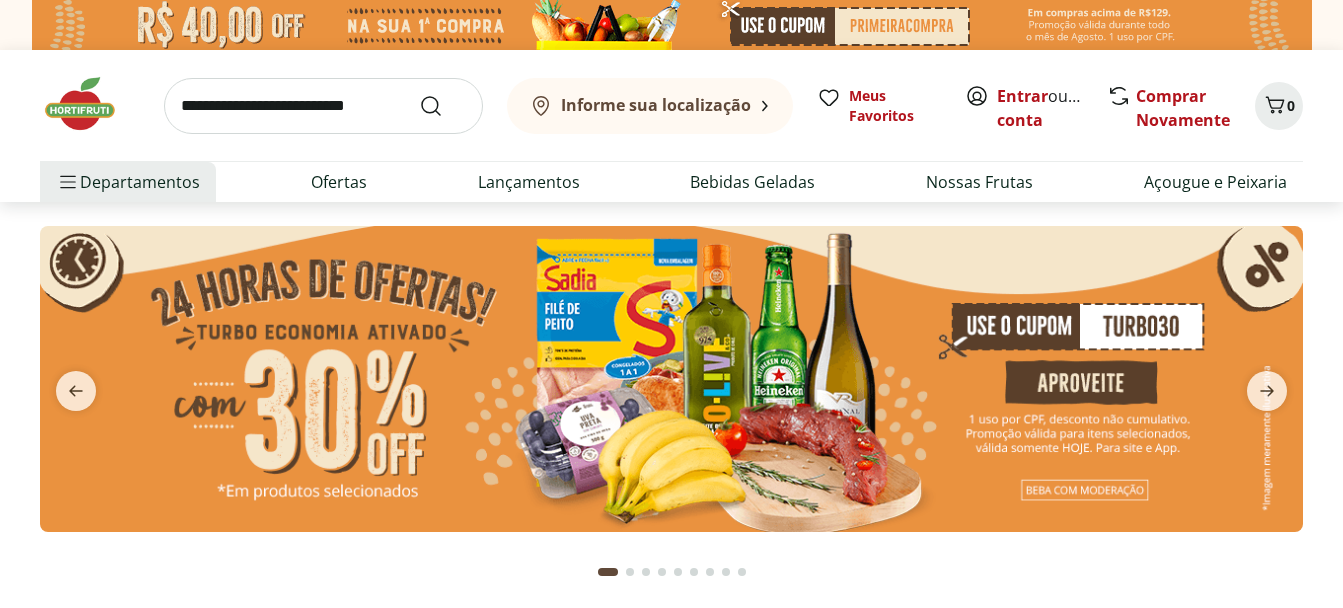 scroll, scrollTop: 0, scrollLeft: 0, axis: both 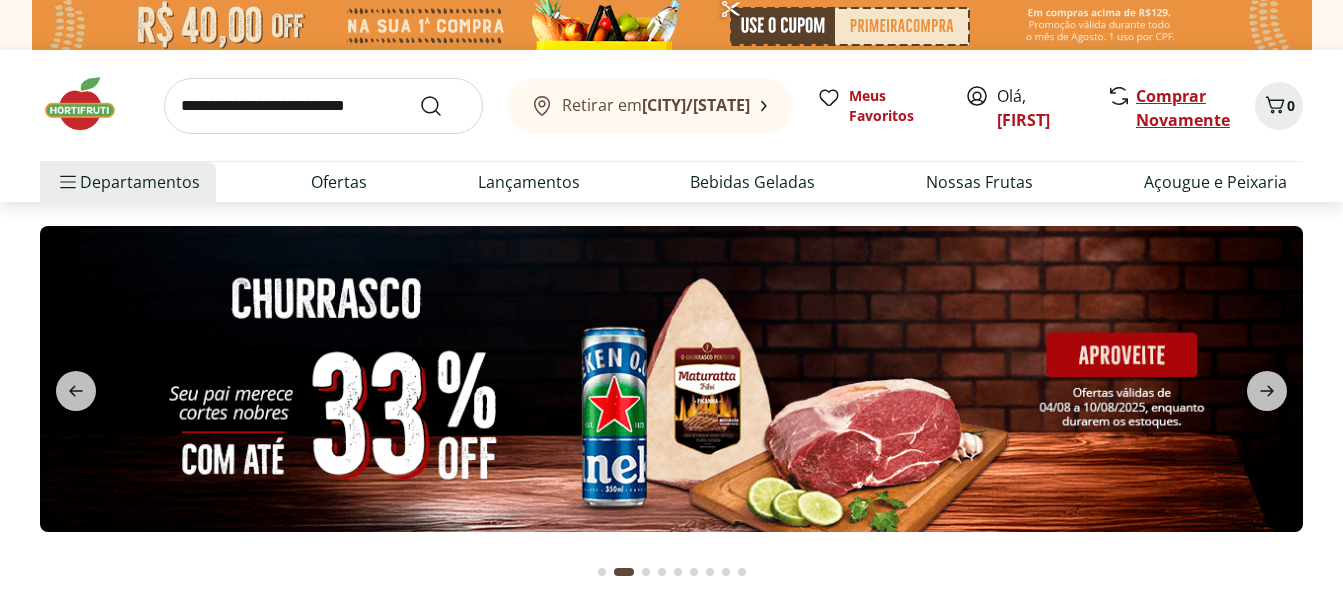 click on "Comprar Novamente" at bounding box center [1183, 108] 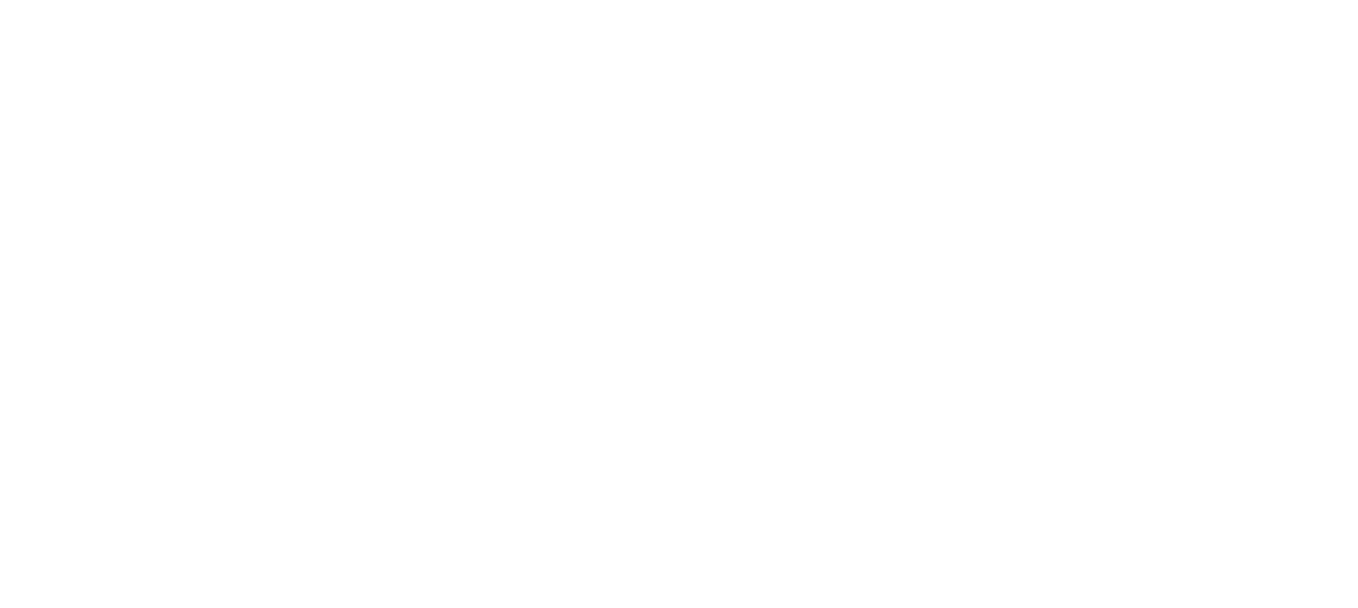 scroll, scrollTop: 0, scrollLeft: 0, axis: both 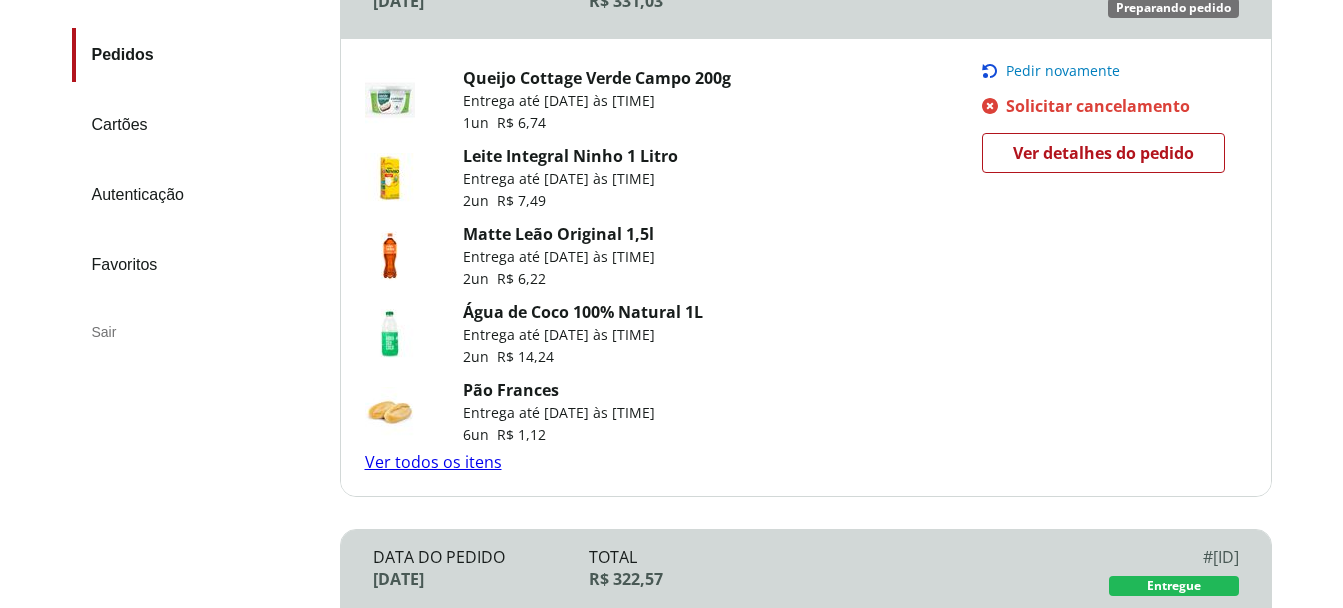 click on "Pedir novamente" at bounding box center (1063, 71) 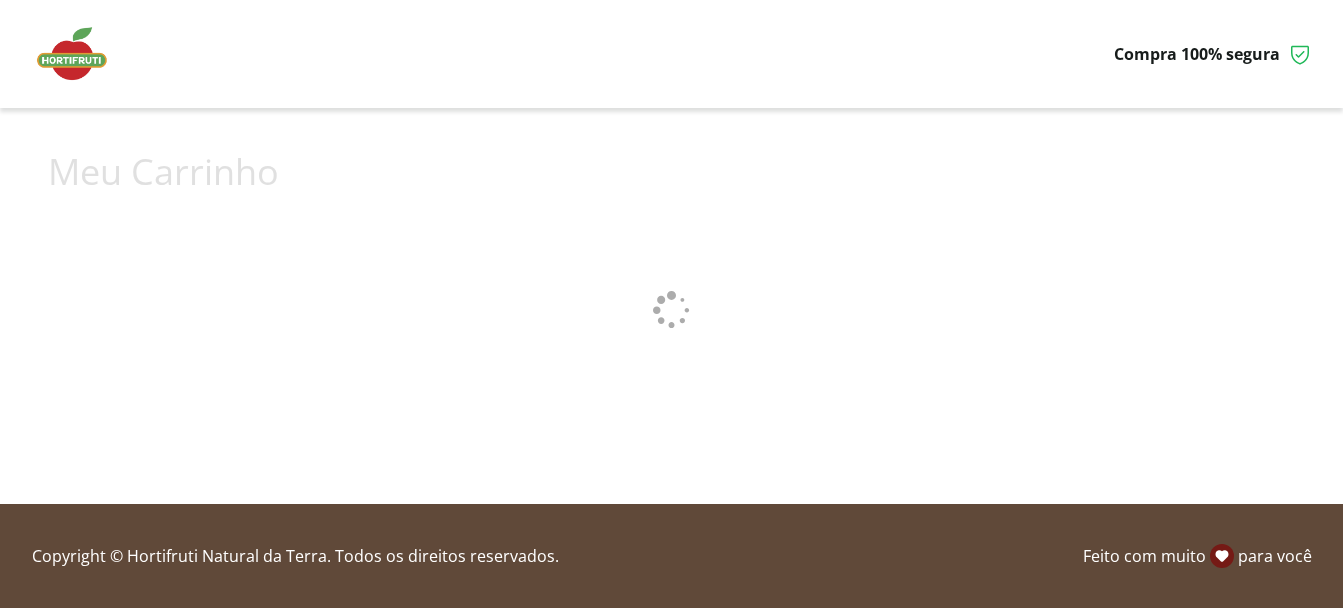 scroll, scrollTop: 0, scrollLeft: 0, axis: both 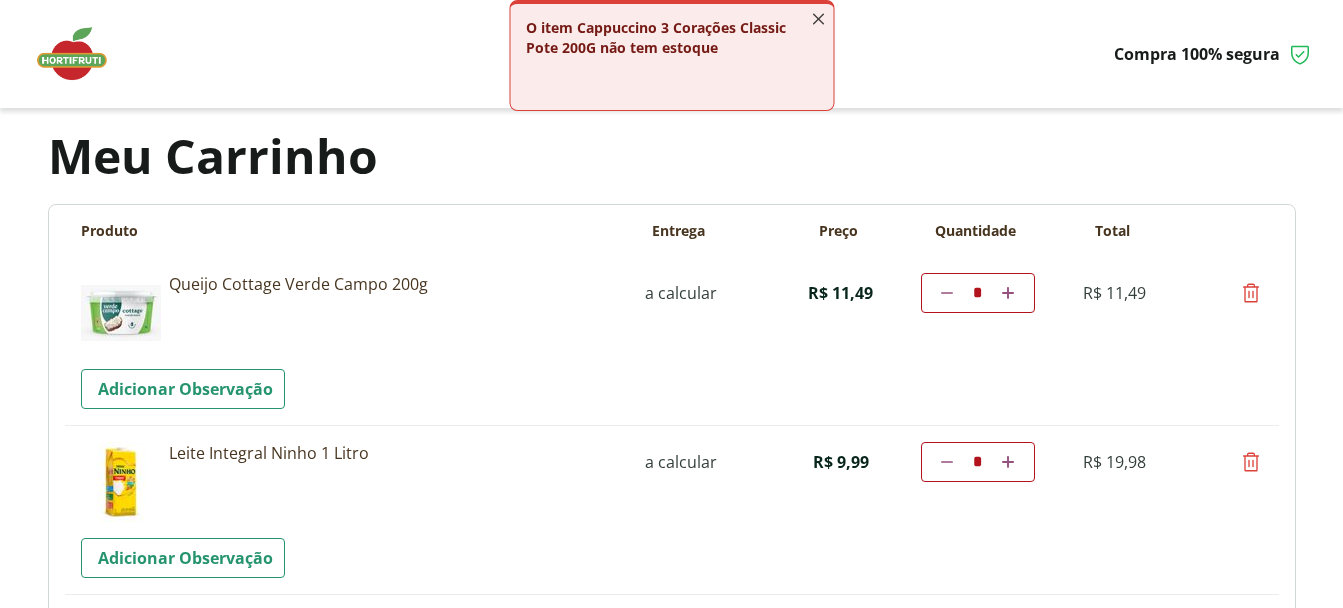 click 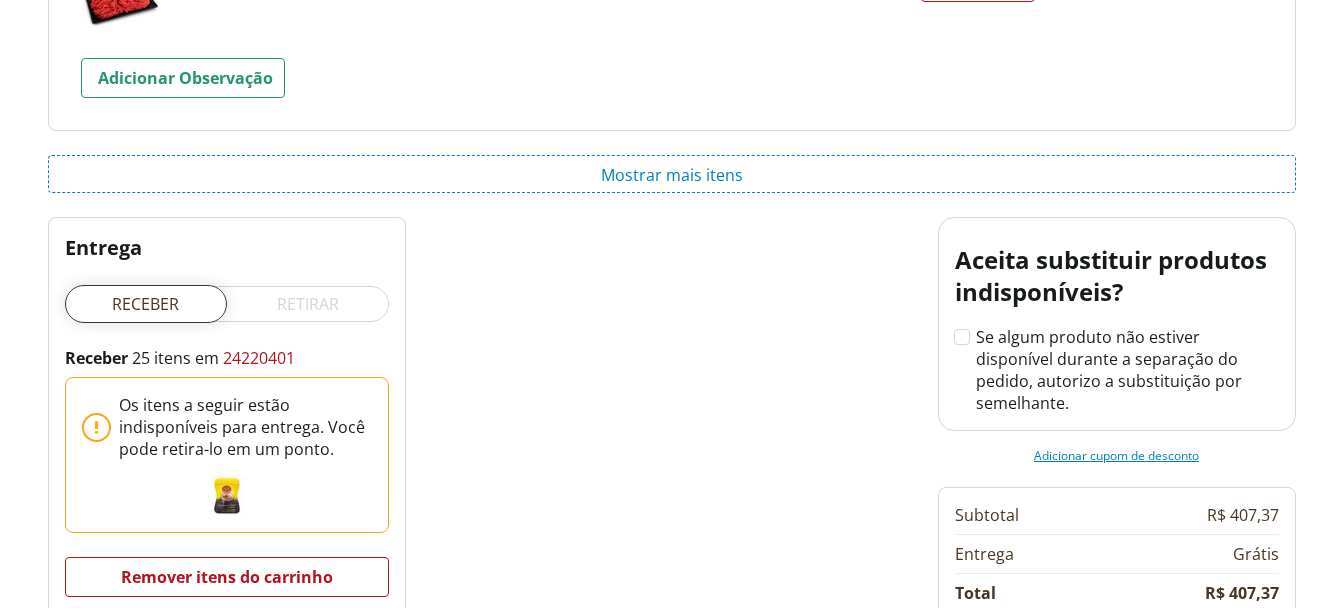 scroll, scrollTop: 3729, scrollLeft: 0, axis: vertical 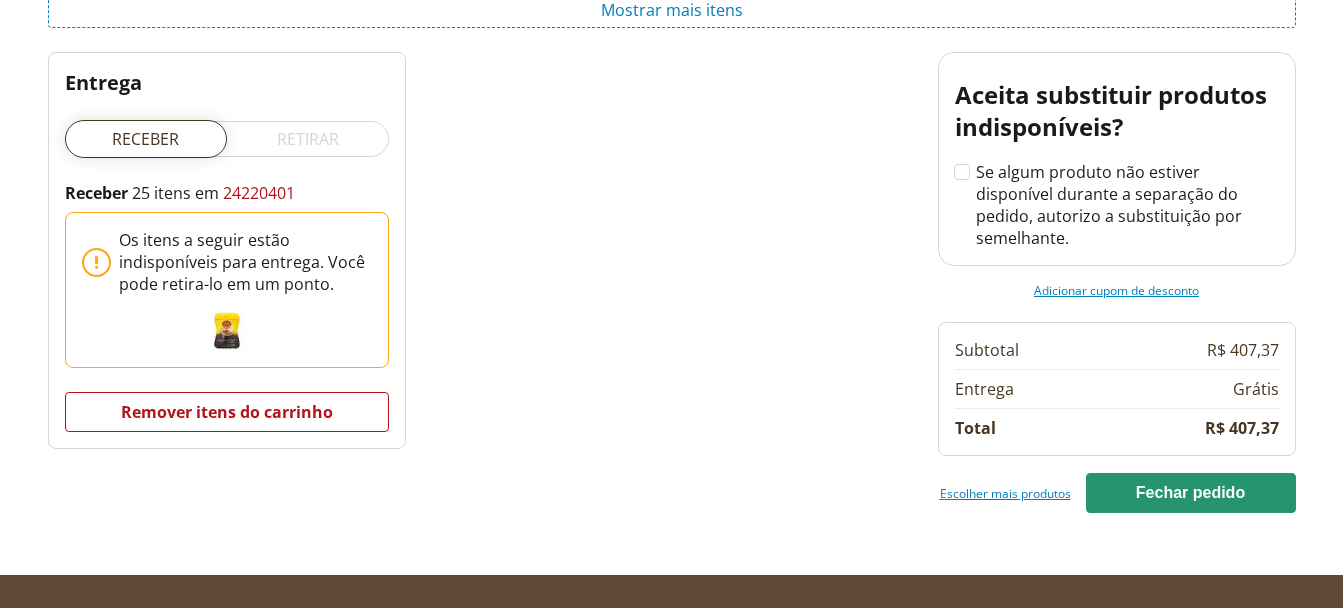 click on "cupom de desconto" at bounding box center [1144, 290] 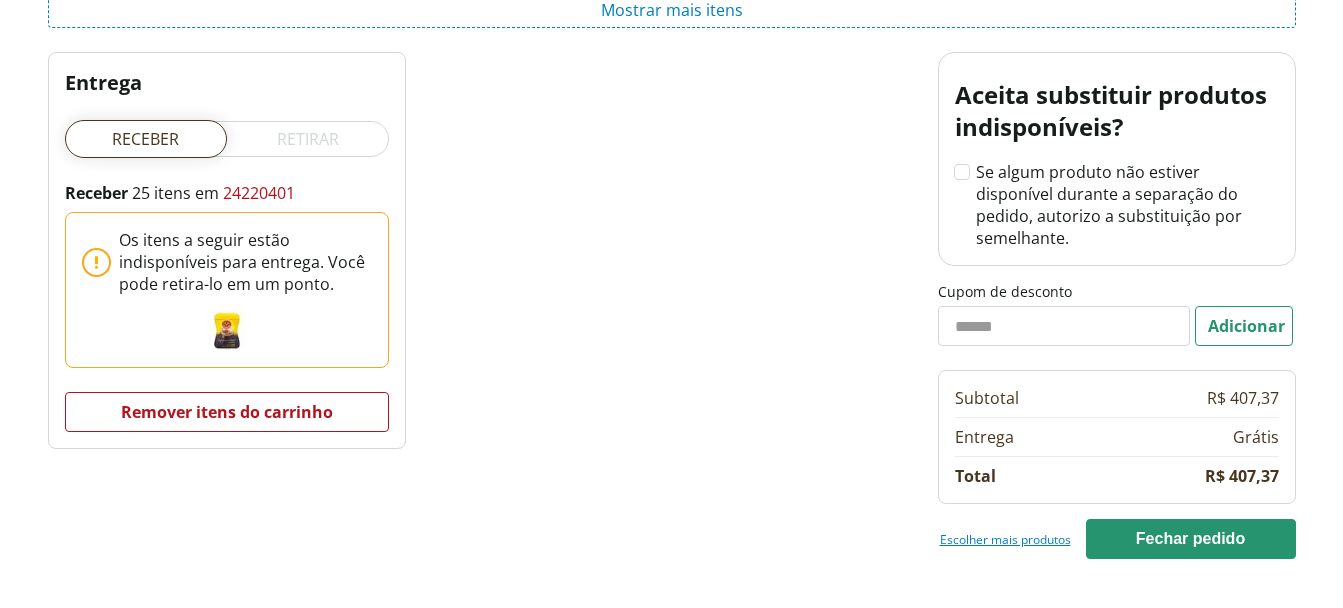 click on "Cupom de desconto" at bounding box center (1064, 326) 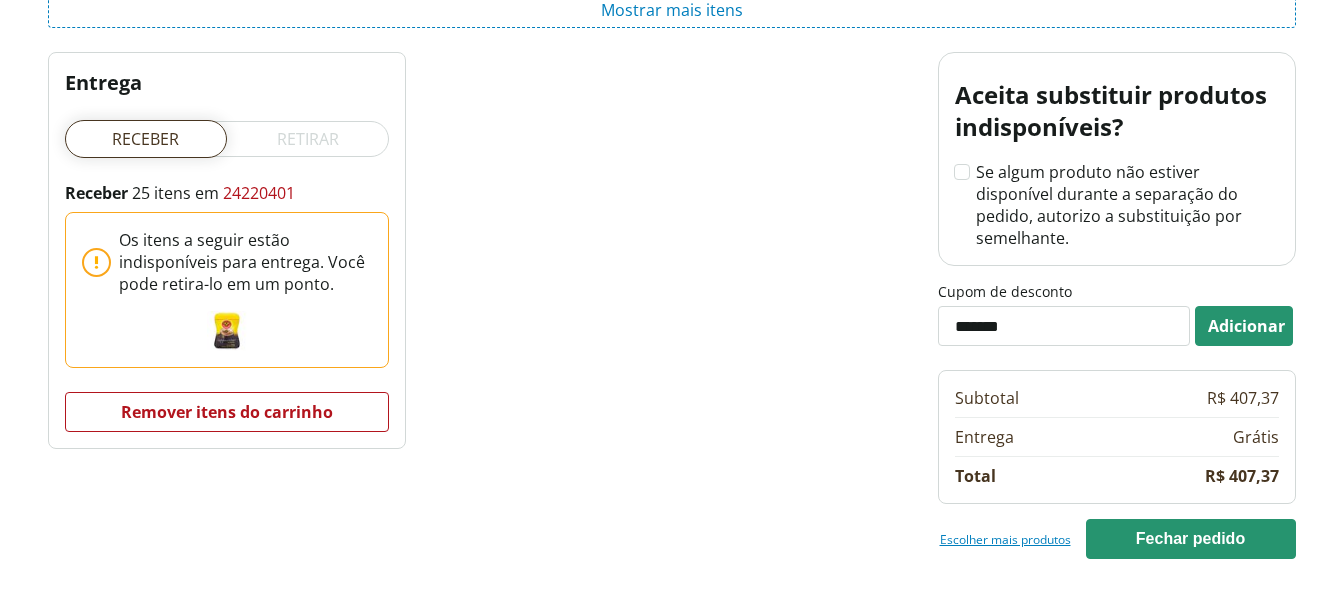 type on "*******" 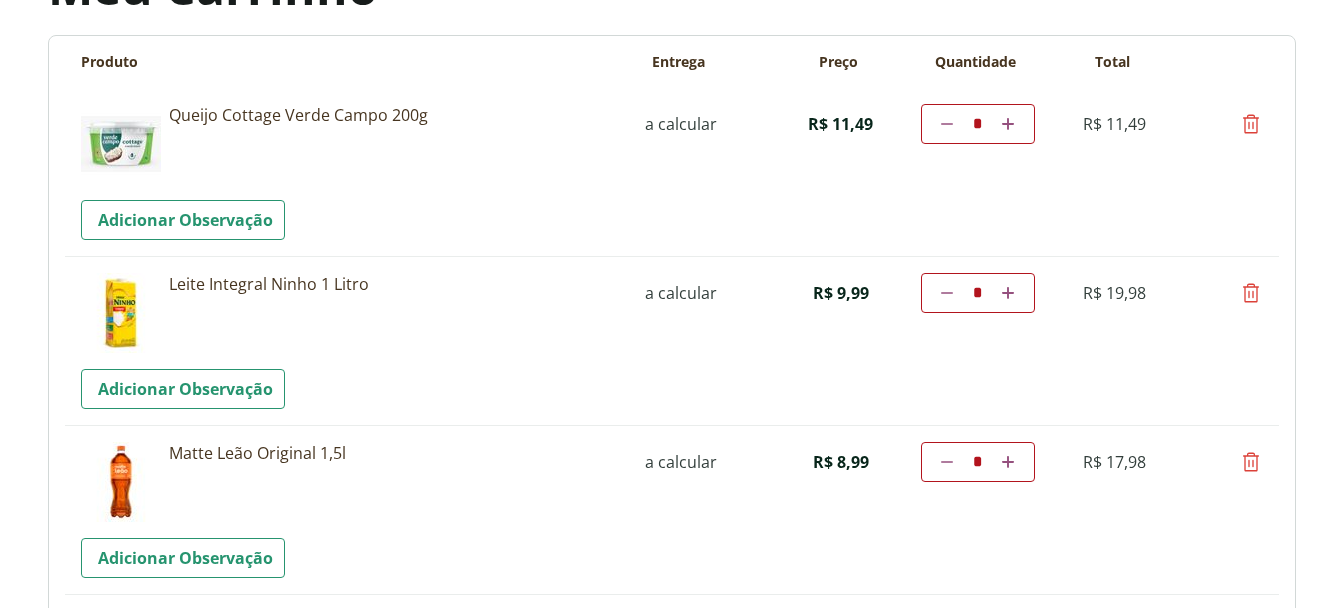 scroll, scrollTop: 0, scrollLeft: 0, axis: both 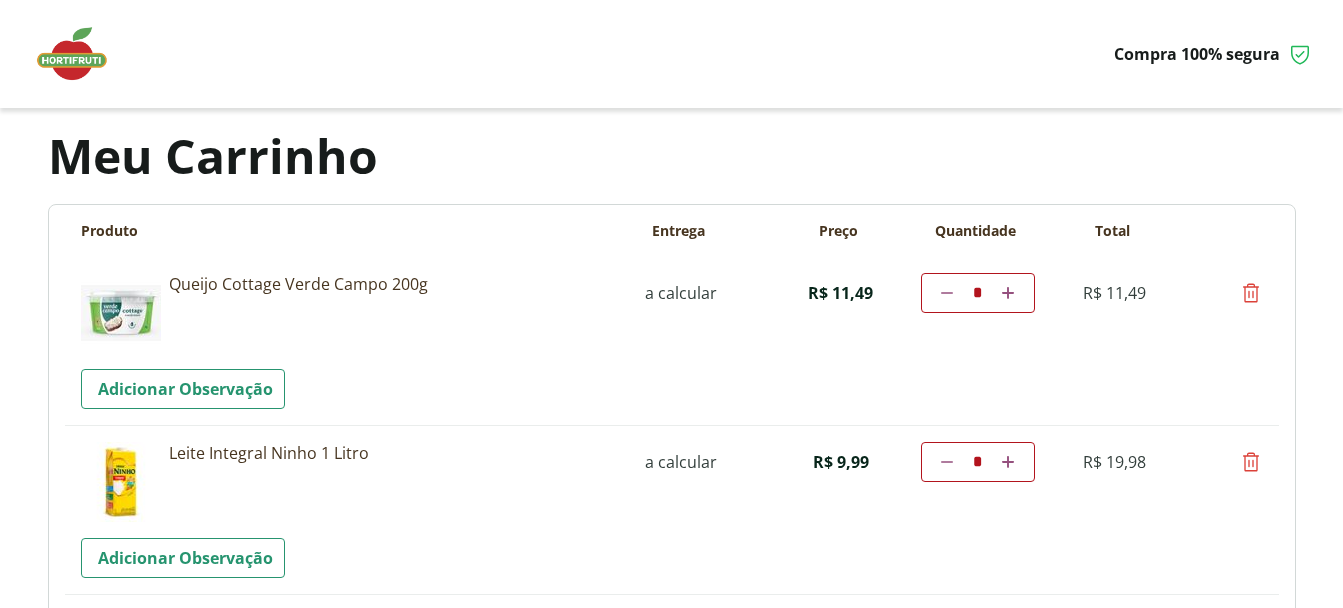 click at bounding box center (82, 54) 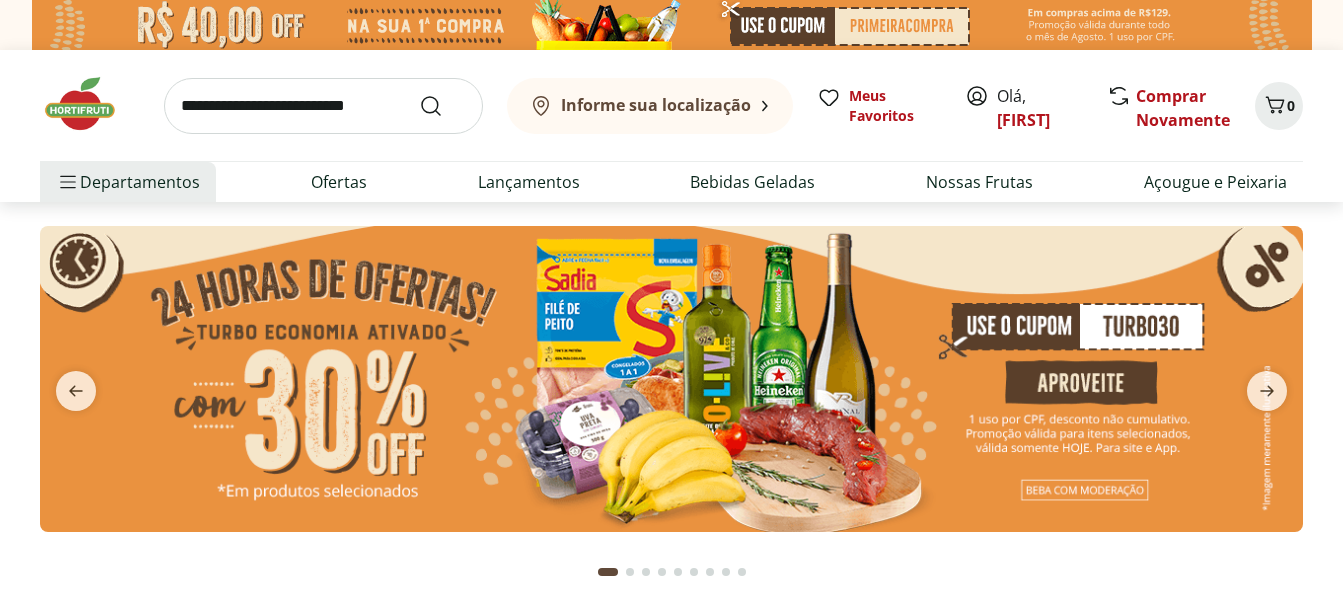 scroll, scrollTop: 0, scrollLeft: 0, axis: both 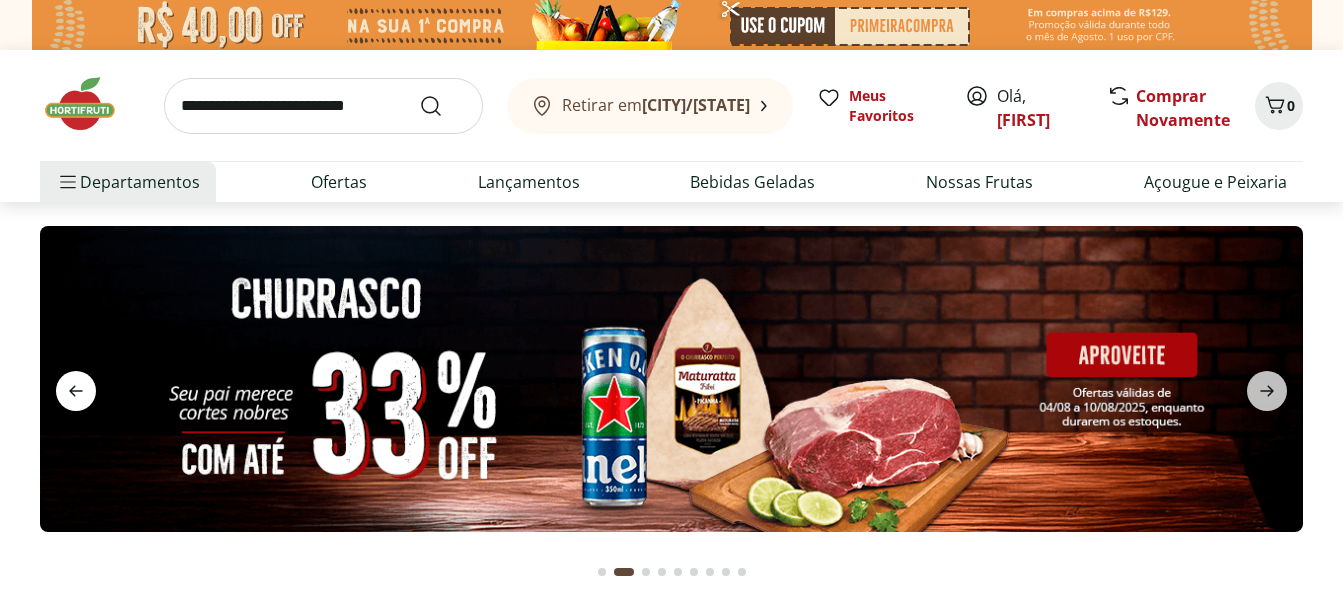 click 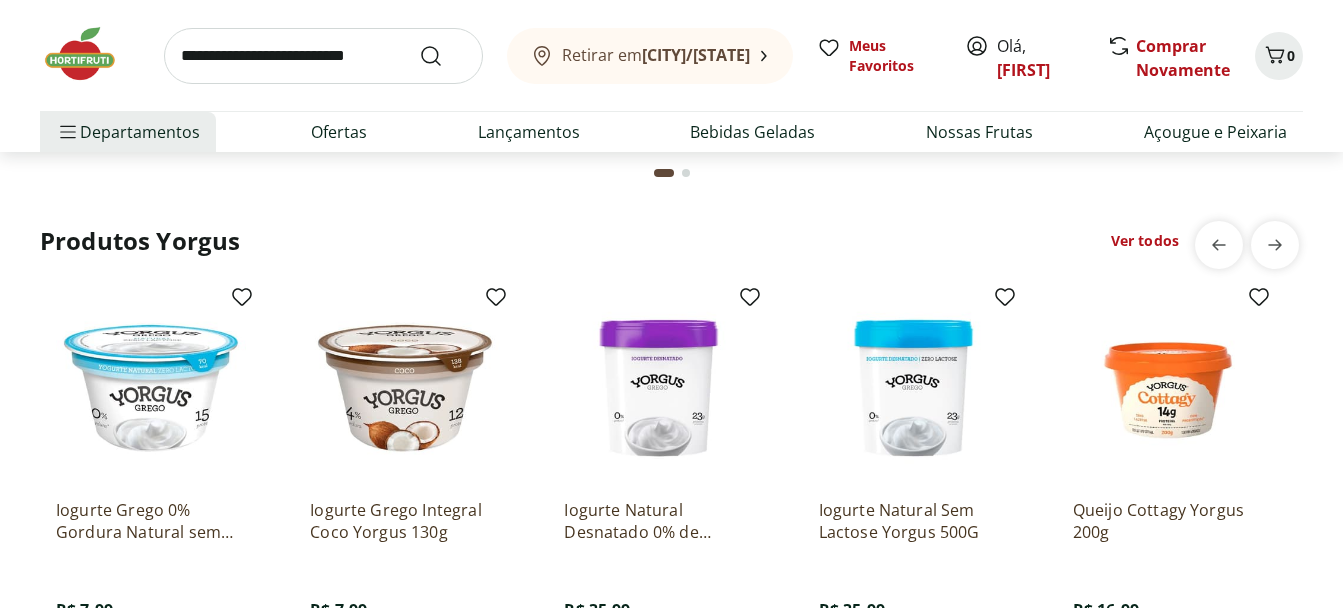 scroll, scrollTop: 4703, scrollLeft: 0, axis: vertical 